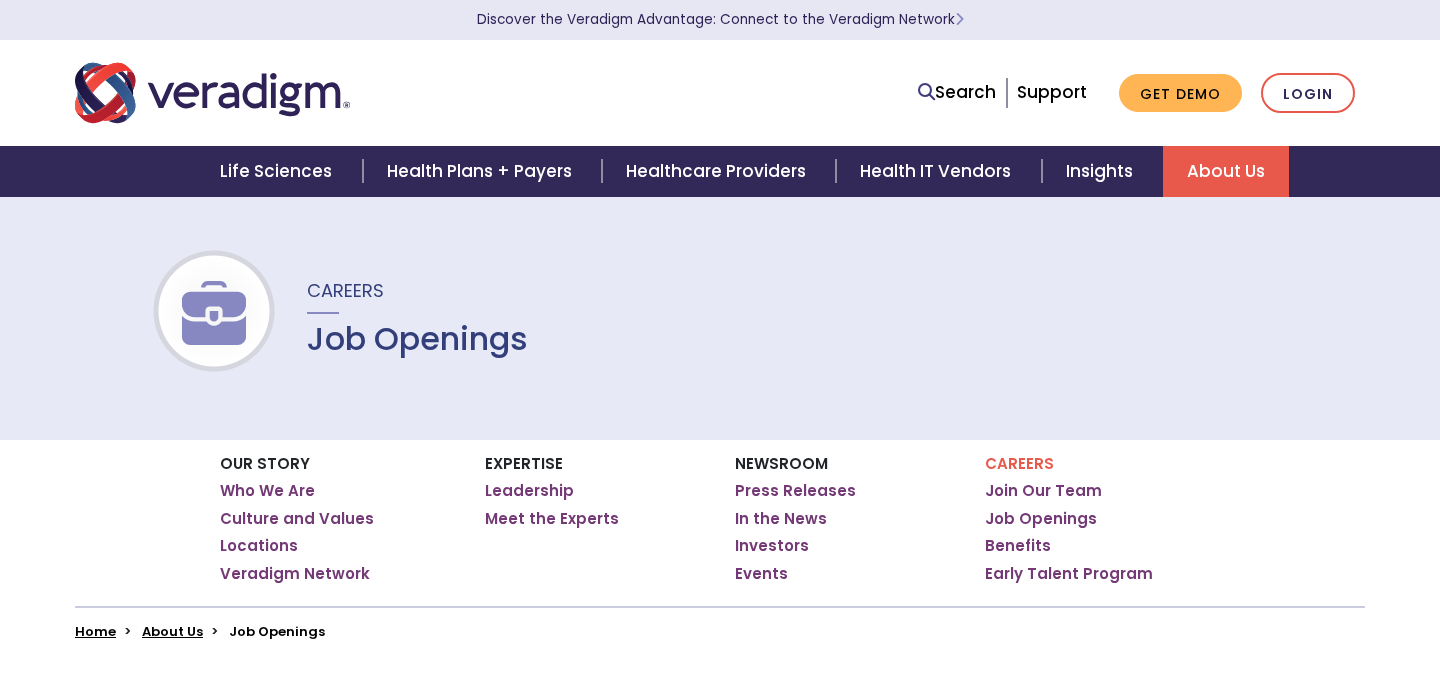 scroll, scrollTop: 0, scrollLeft: 0, axis: both 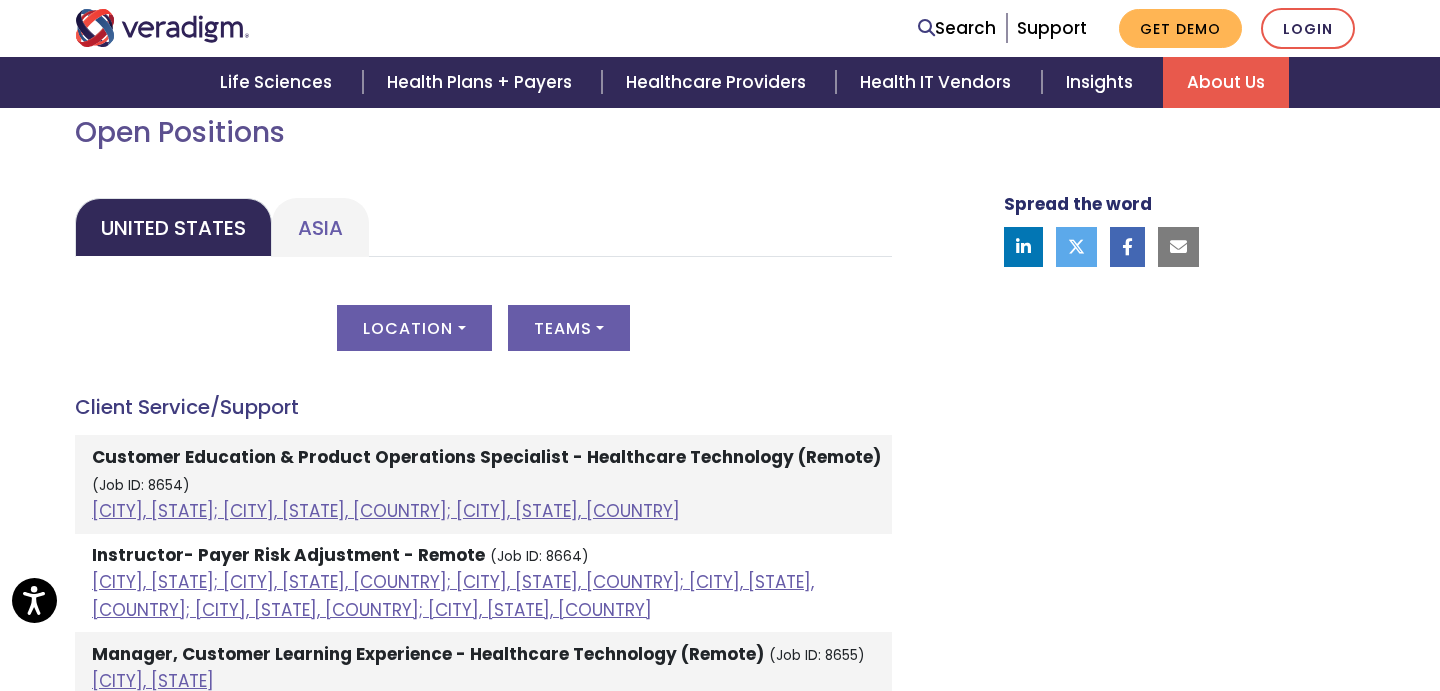 click on "Spread the word" at bounding box center [1160, 917] 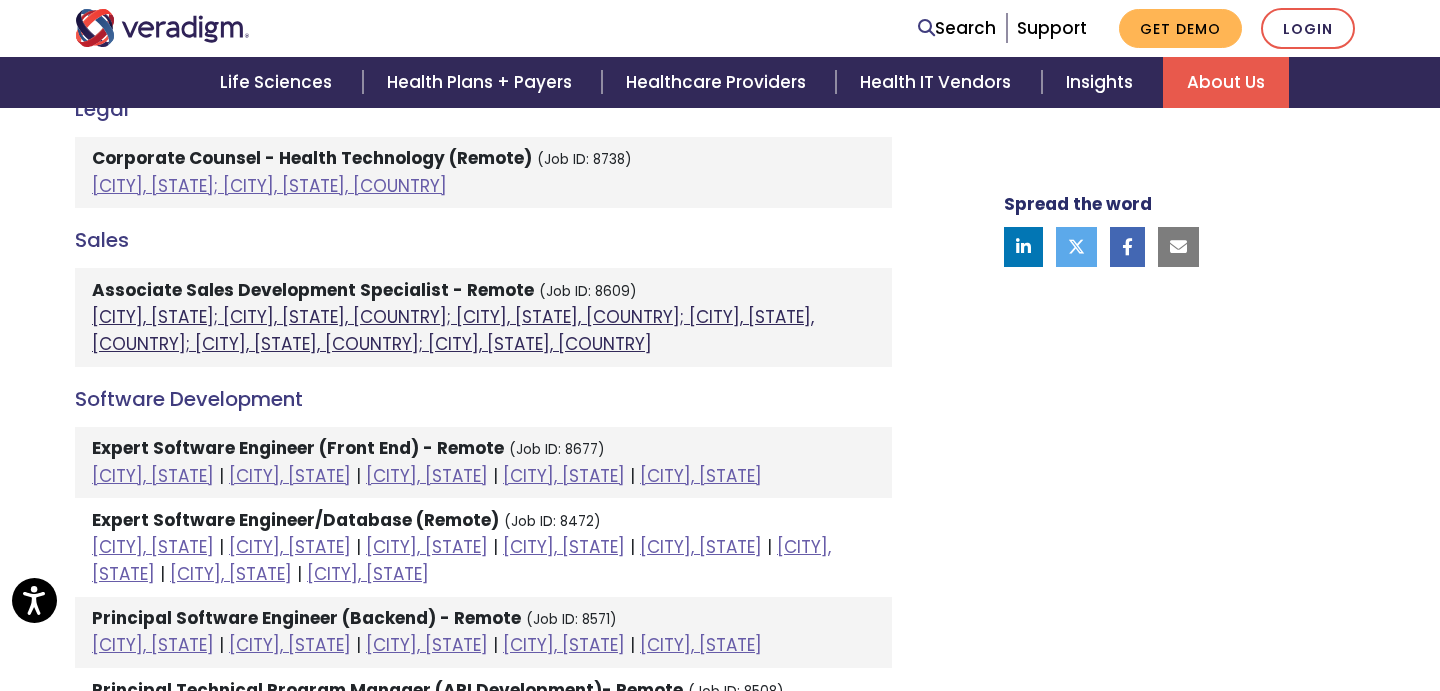 click on "Atlanta, Georgia; Orlando, Florida, United States; Phoenix, Arizona, United States; Raleigh, North Carolina, United States; Richmond, Virginia, United States; Salt Lake City, Utah, United States" at bounding box center (453, 330) 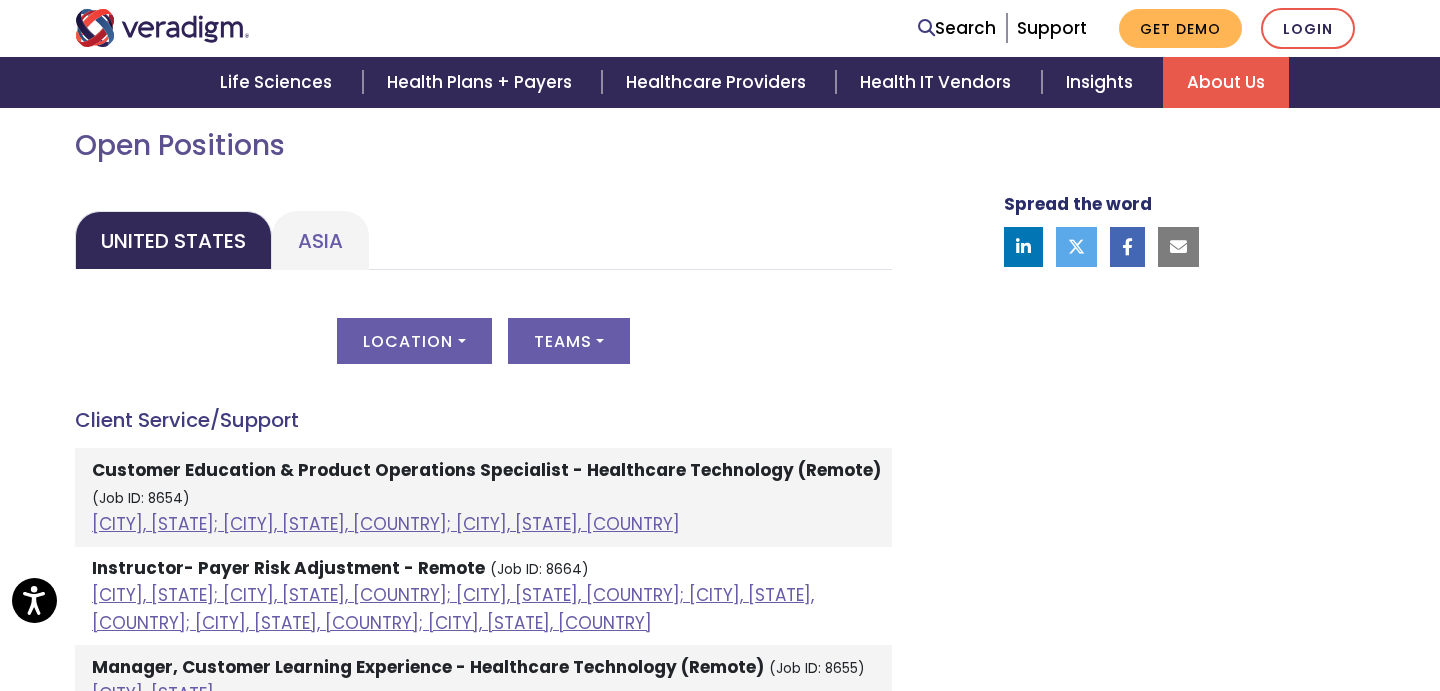scroll, scrollTop: 776, scrollLeft: 0, axis: vertical 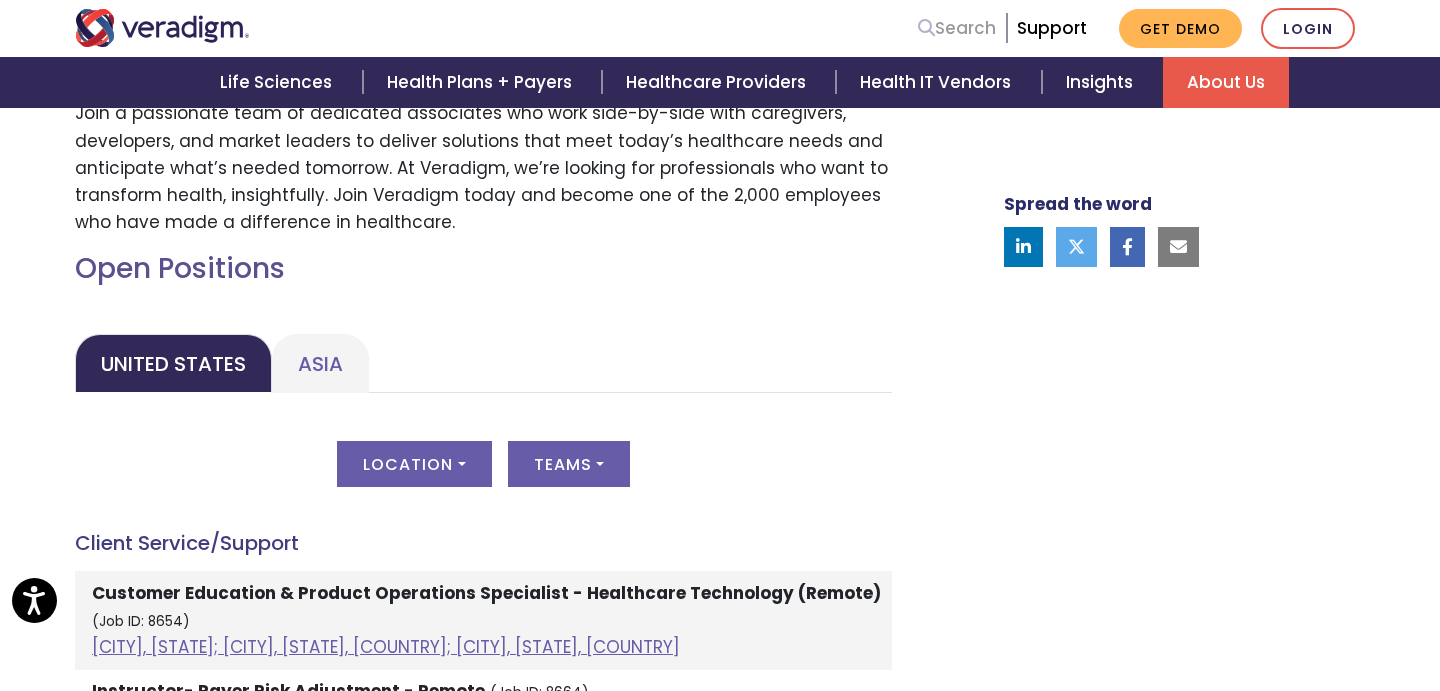 click at bounding box center (926, 27) 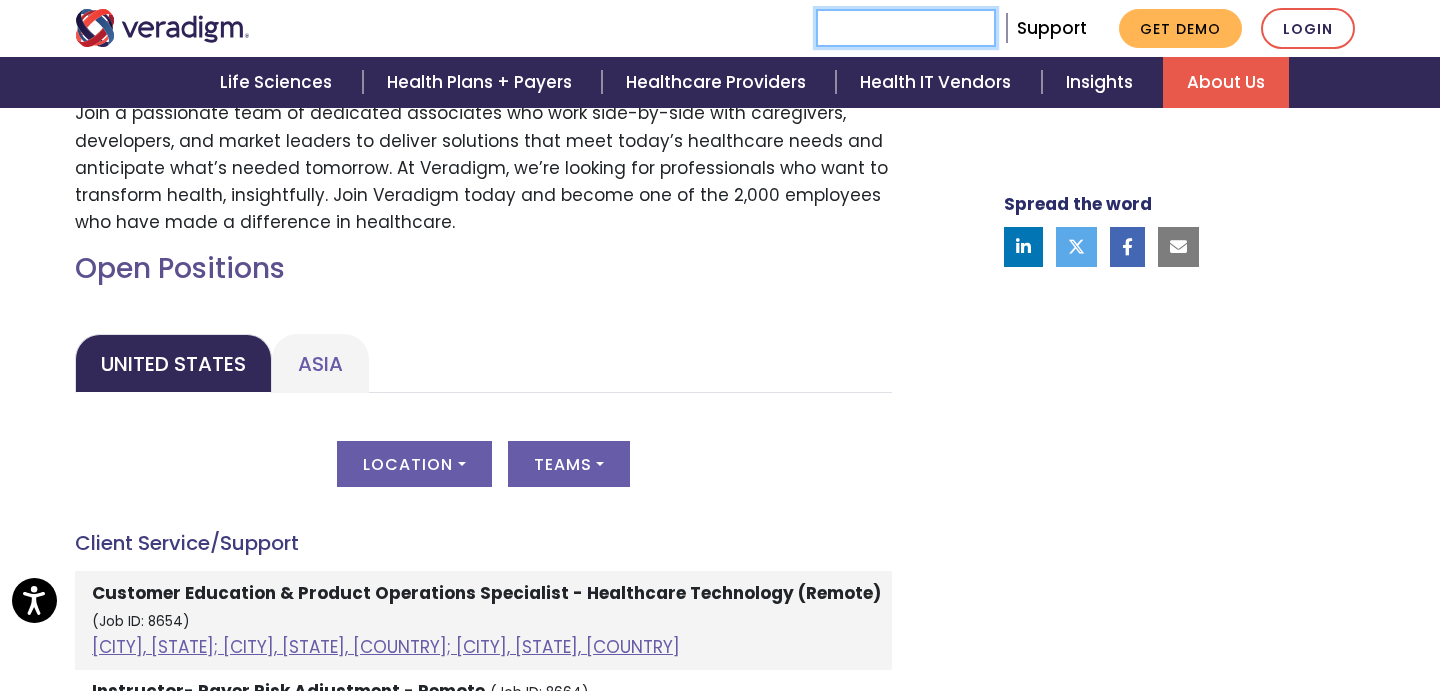click at bounding box center [906, 28] 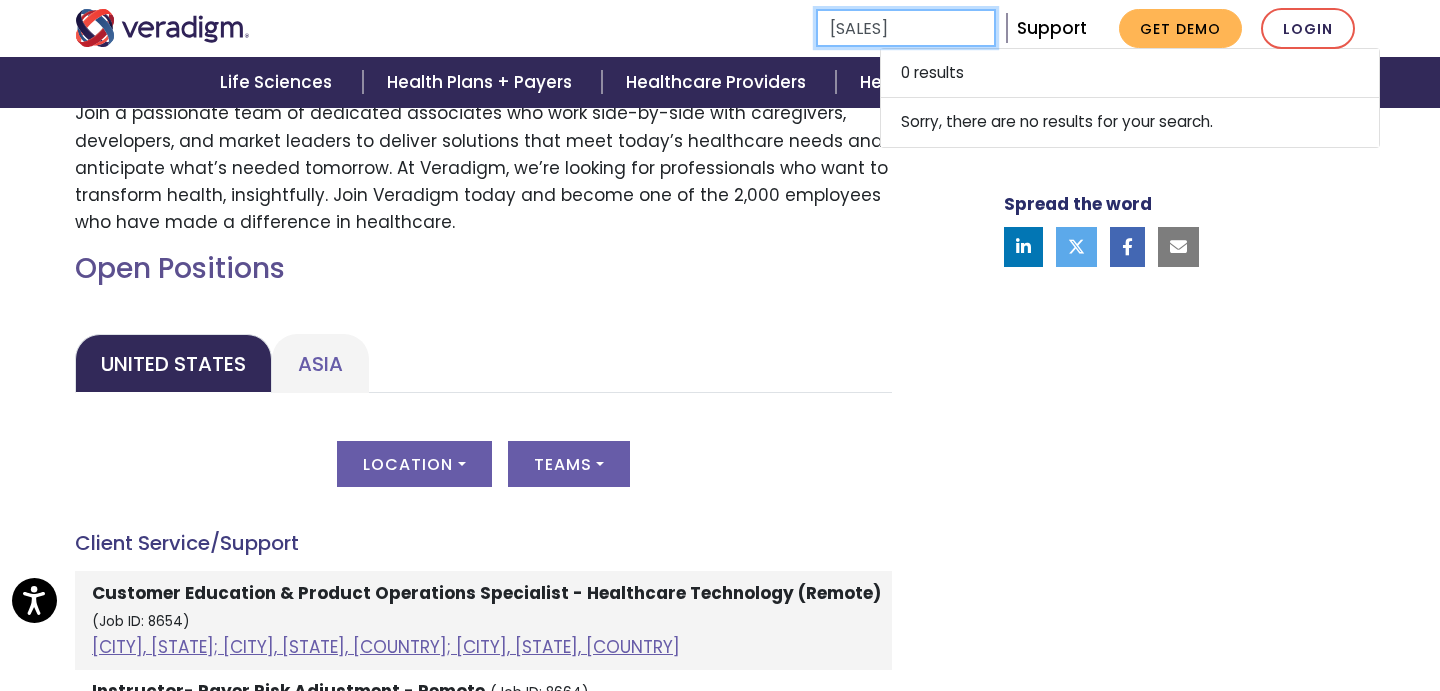 type on "salesforce" 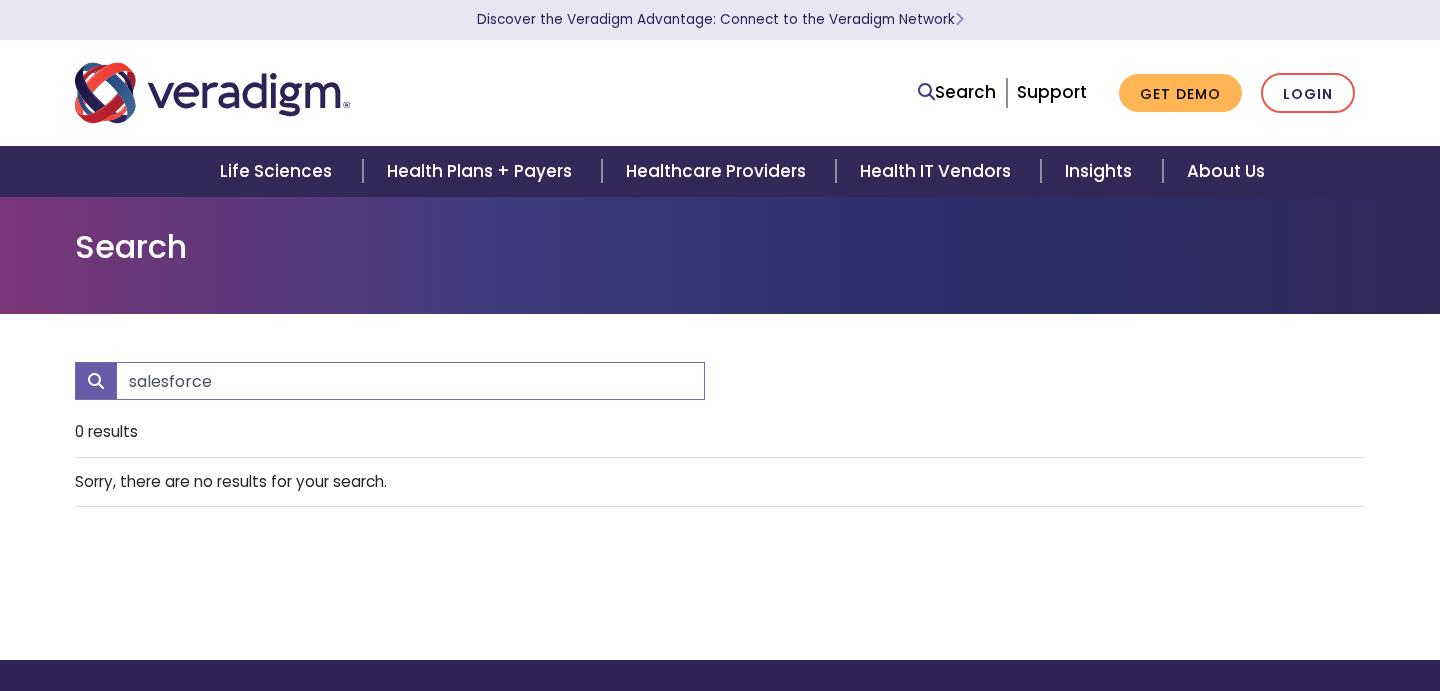 scroll, scrollTop: 0, scrollLeft: 0, axis: both 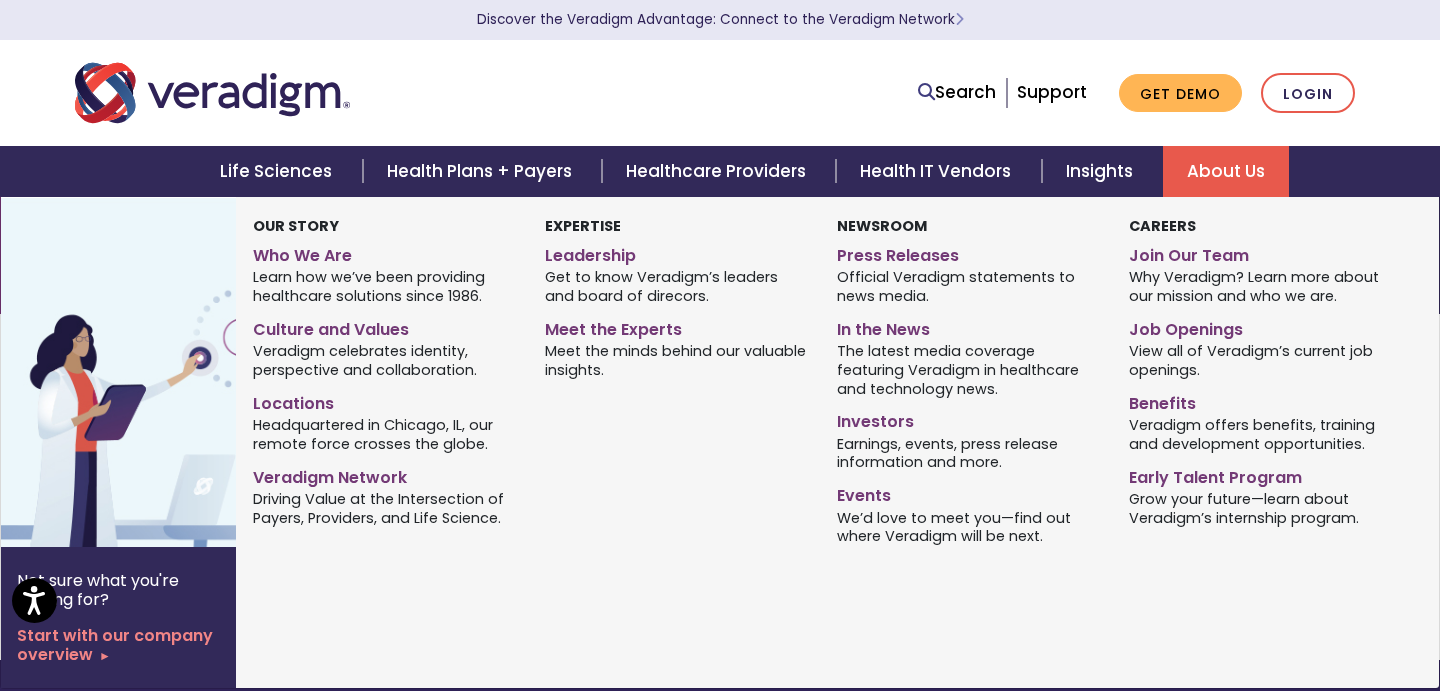 click on "About Us" at bounding box center (1226, 171) 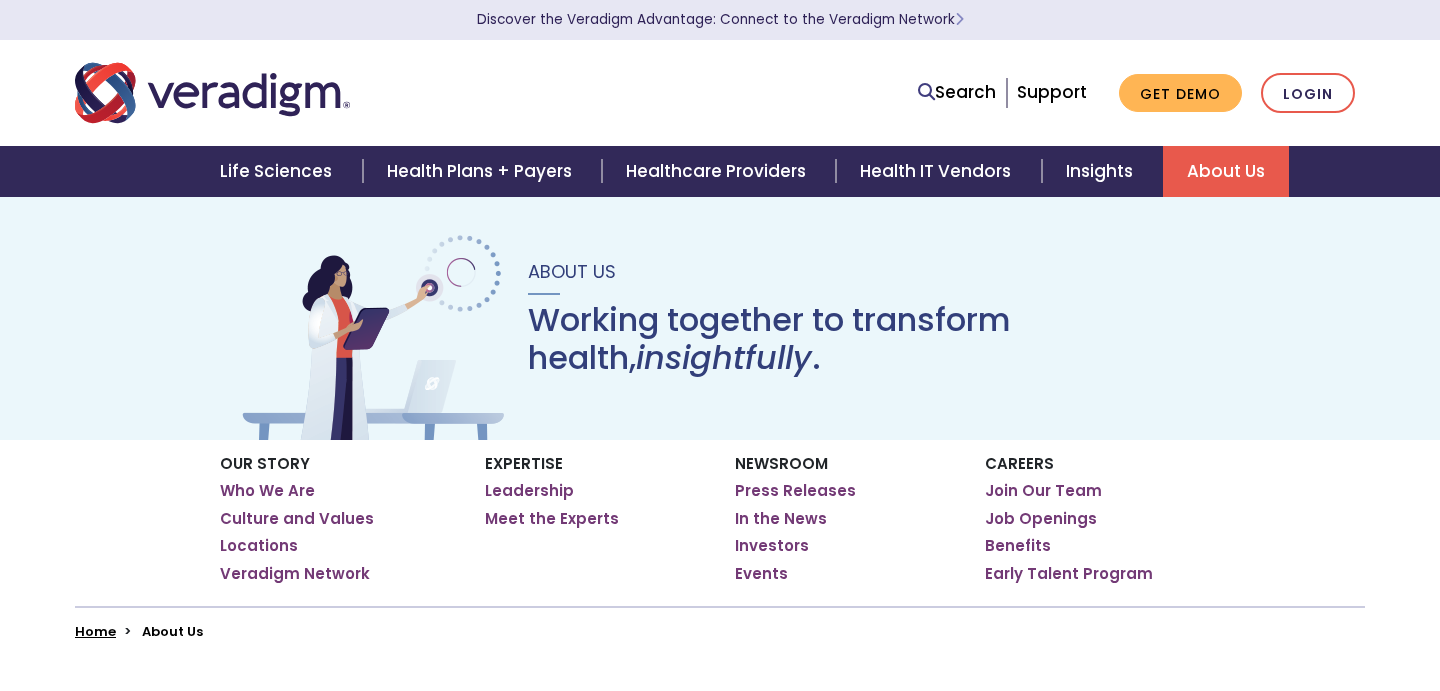 scroll, scrollTop: 0, scrollLeft: 0, axis: both 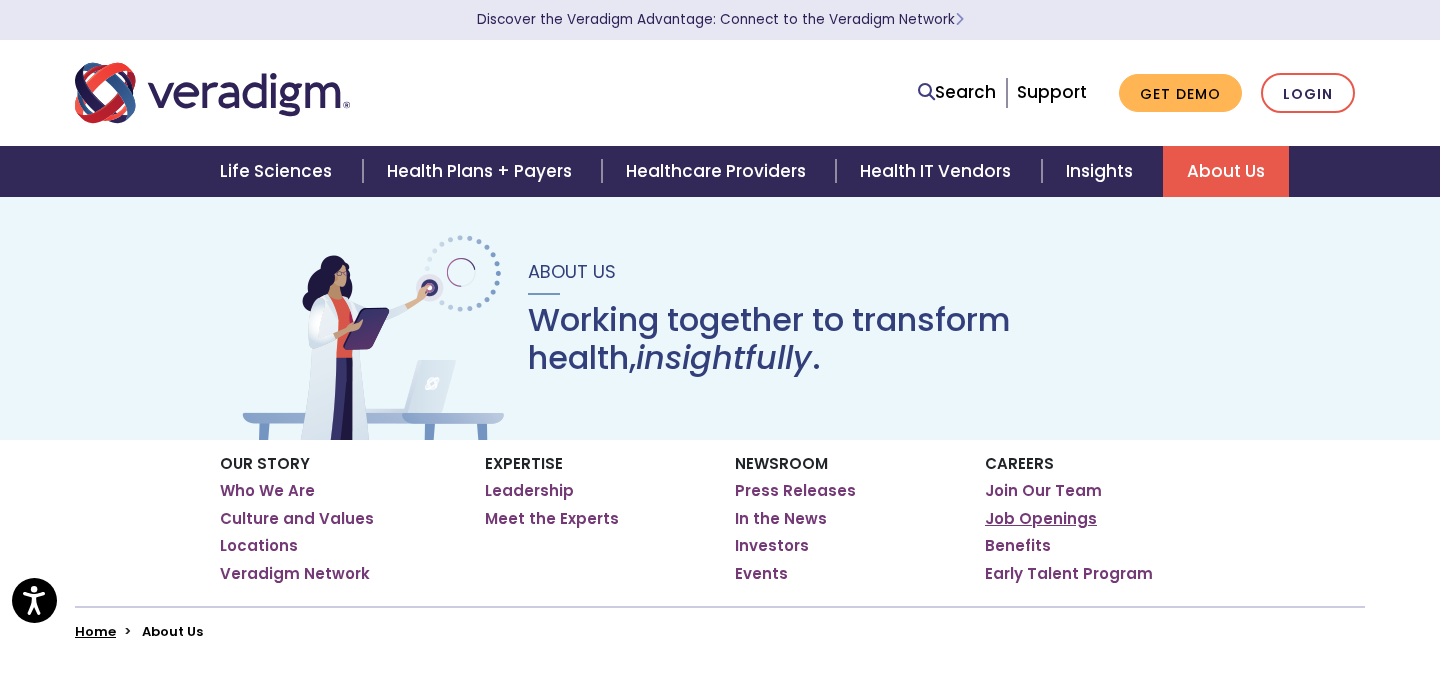 click on "Job Openings" at bounding box center [1041, 519] 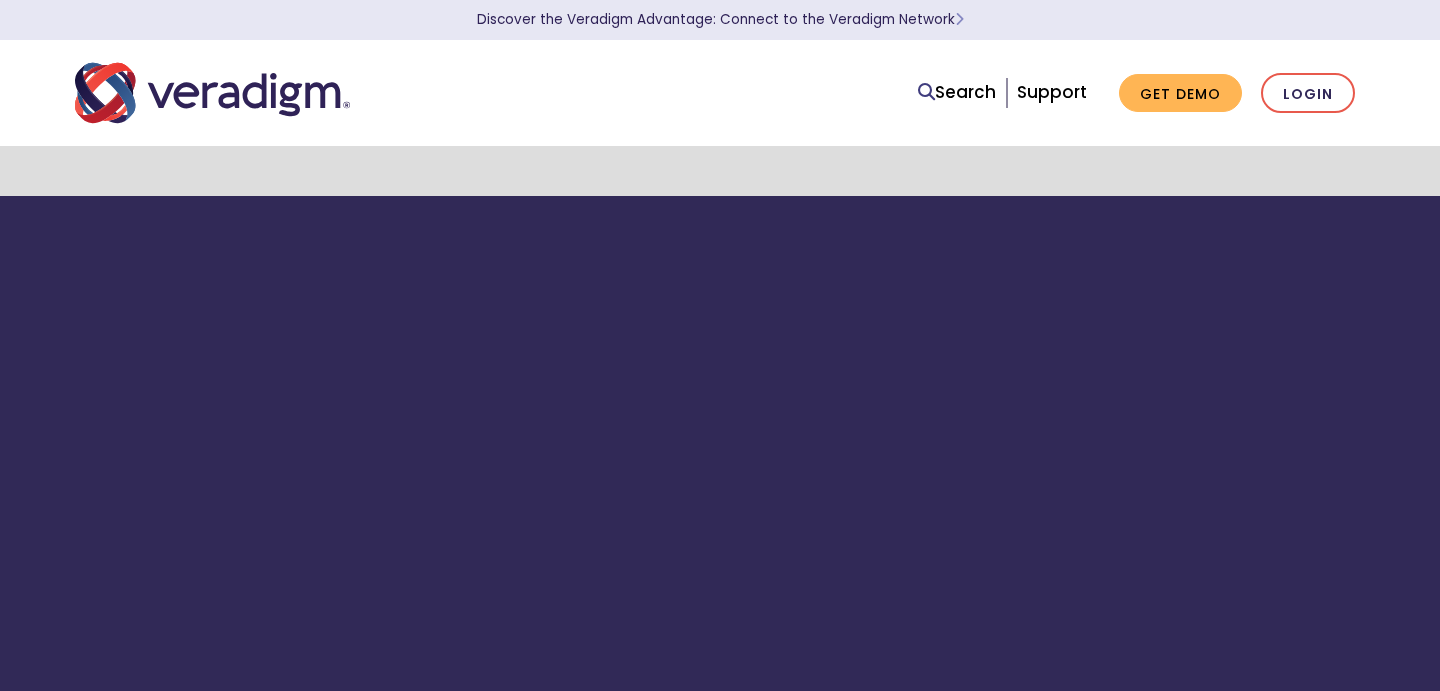 scroll, scrollTop: 0, scrollLeft: 0, axis: both 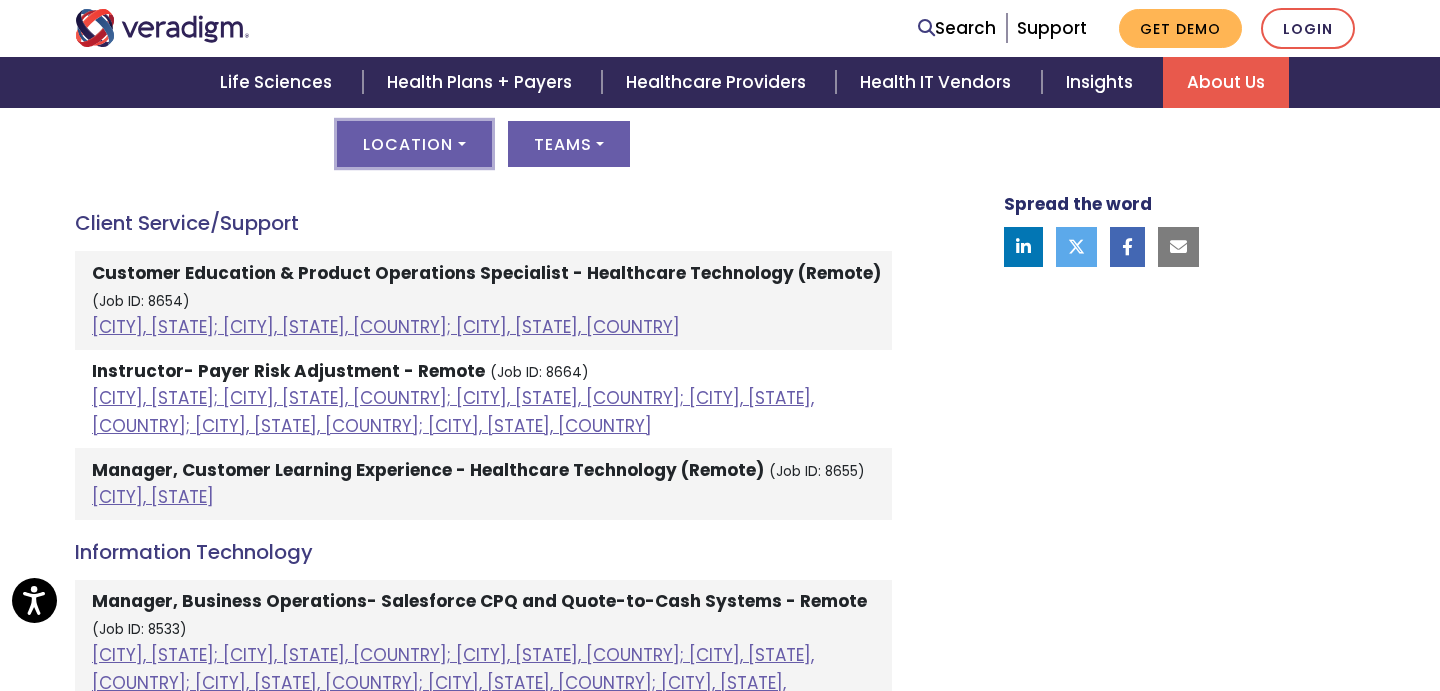 click on "Location" at bounding box center (414, 144) 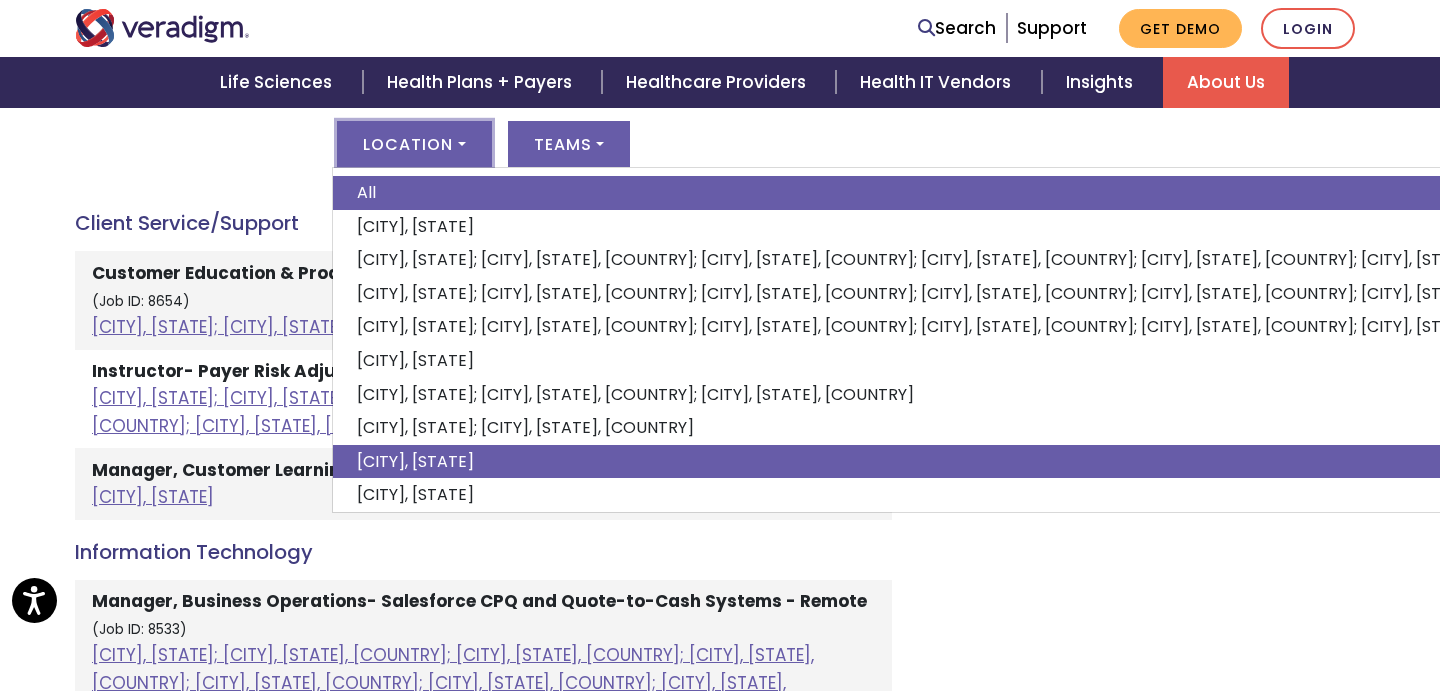 click on "Dallas, Texas" at bounding box center (1185, 462) 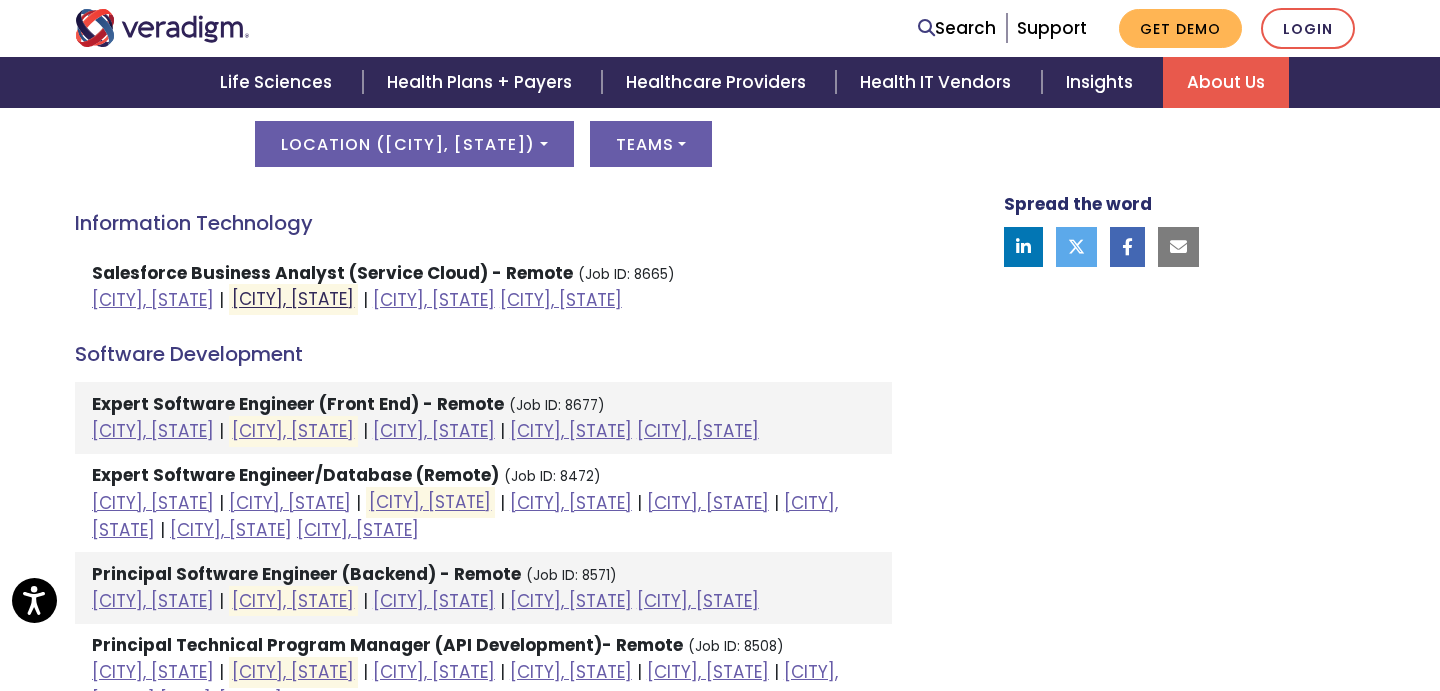 click on "Dallas, Texas" at bounding box center [293, 300] 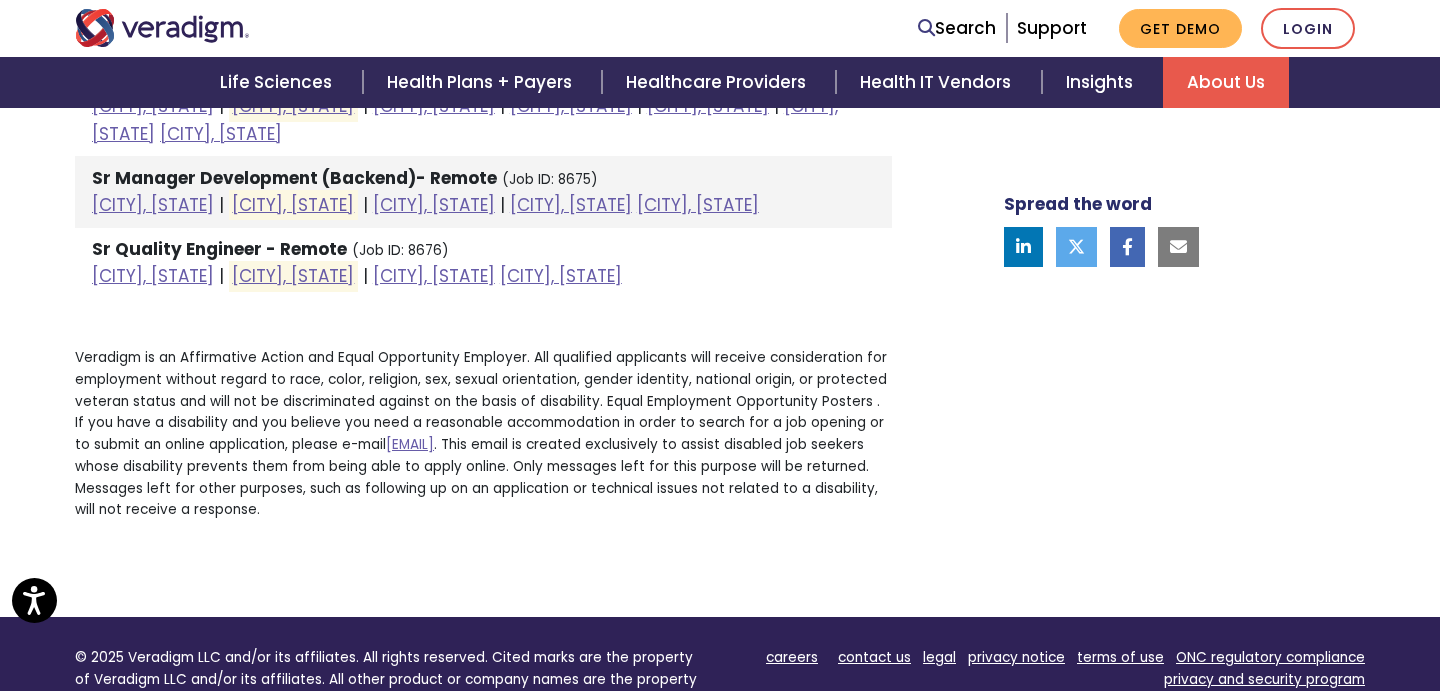 scroll, scrollTop: 1665, scrollLeft: 0, axis: vertical 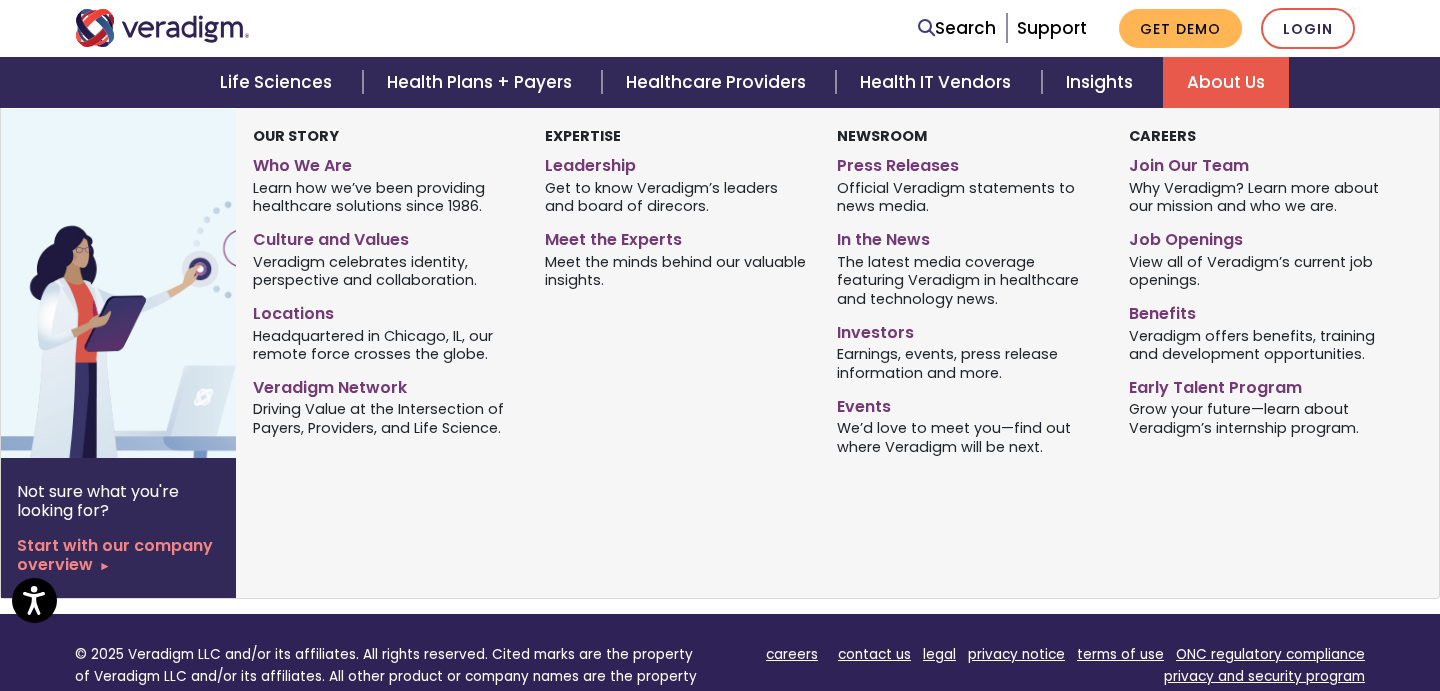 click on "About Us" at bounding box center (1226, 82) 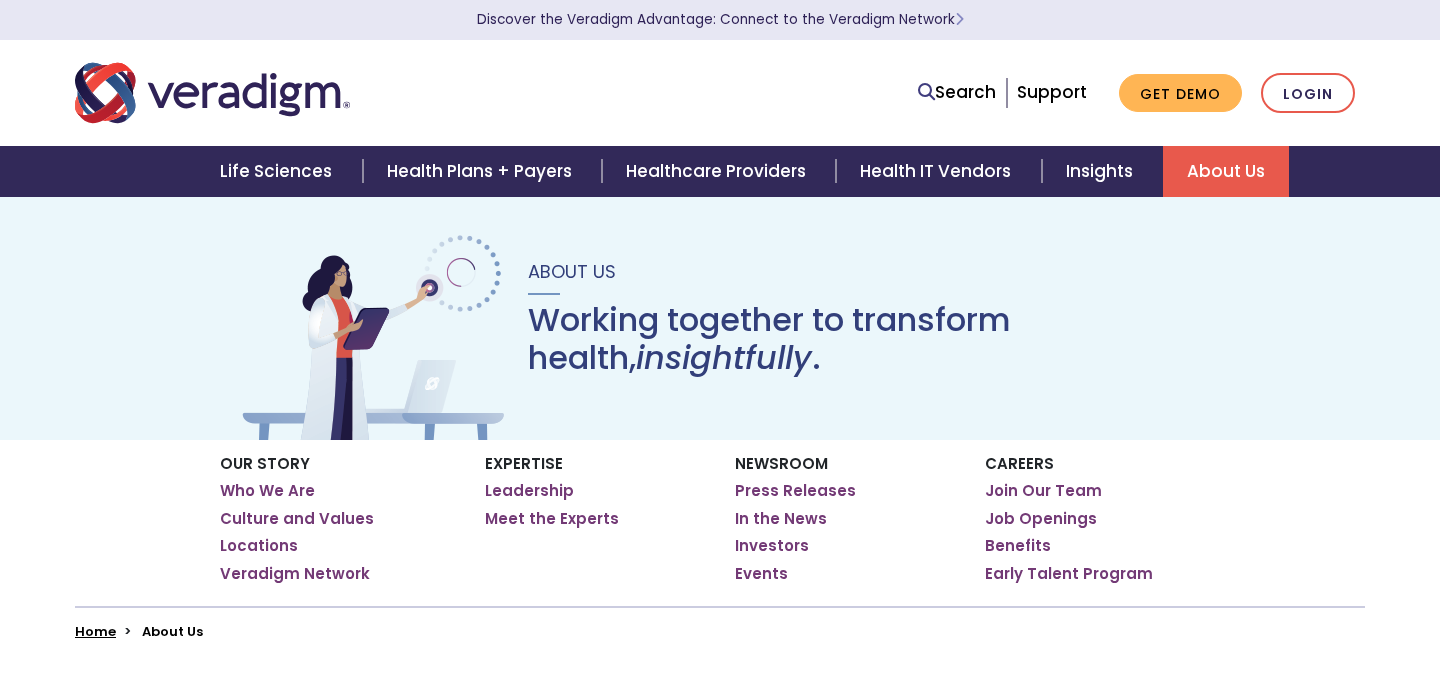 scroll, scrollTop: 0, scrollLeft: 0, axis: both 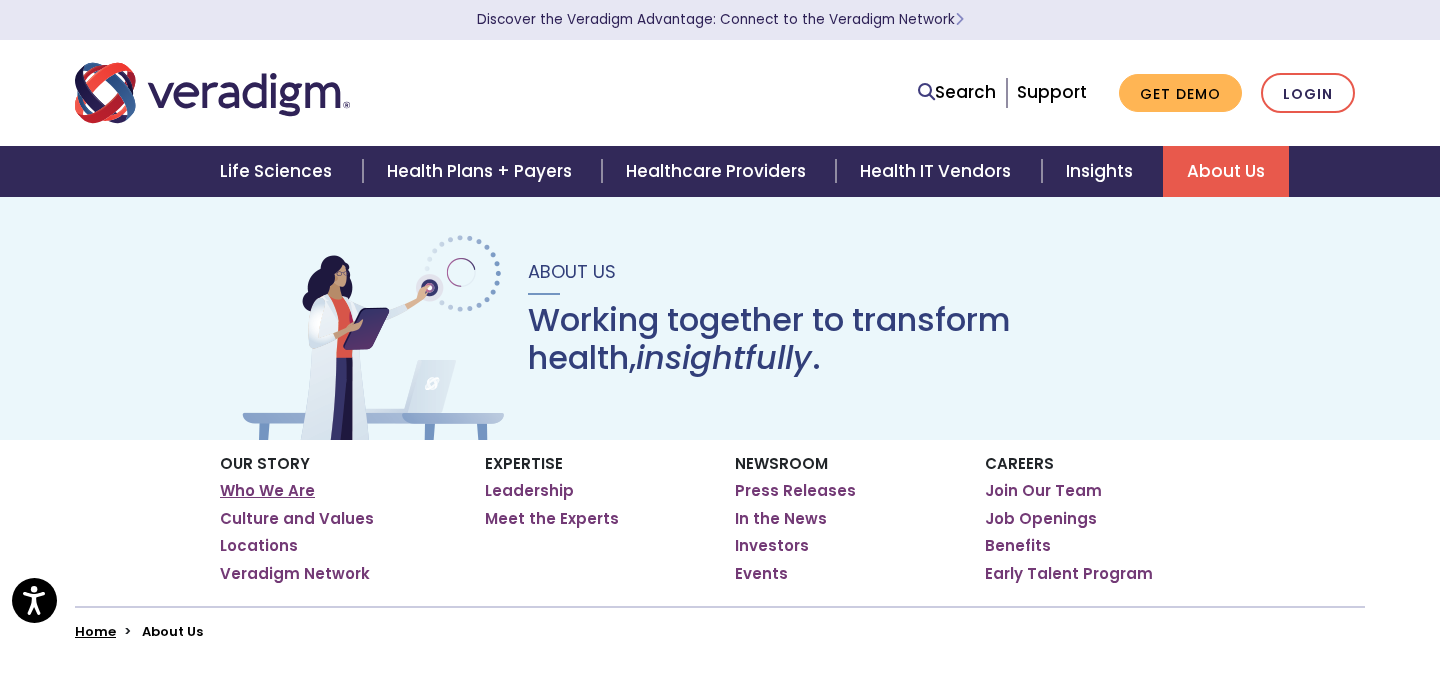 click on "Who We Are" at bounding box center [267, 491] 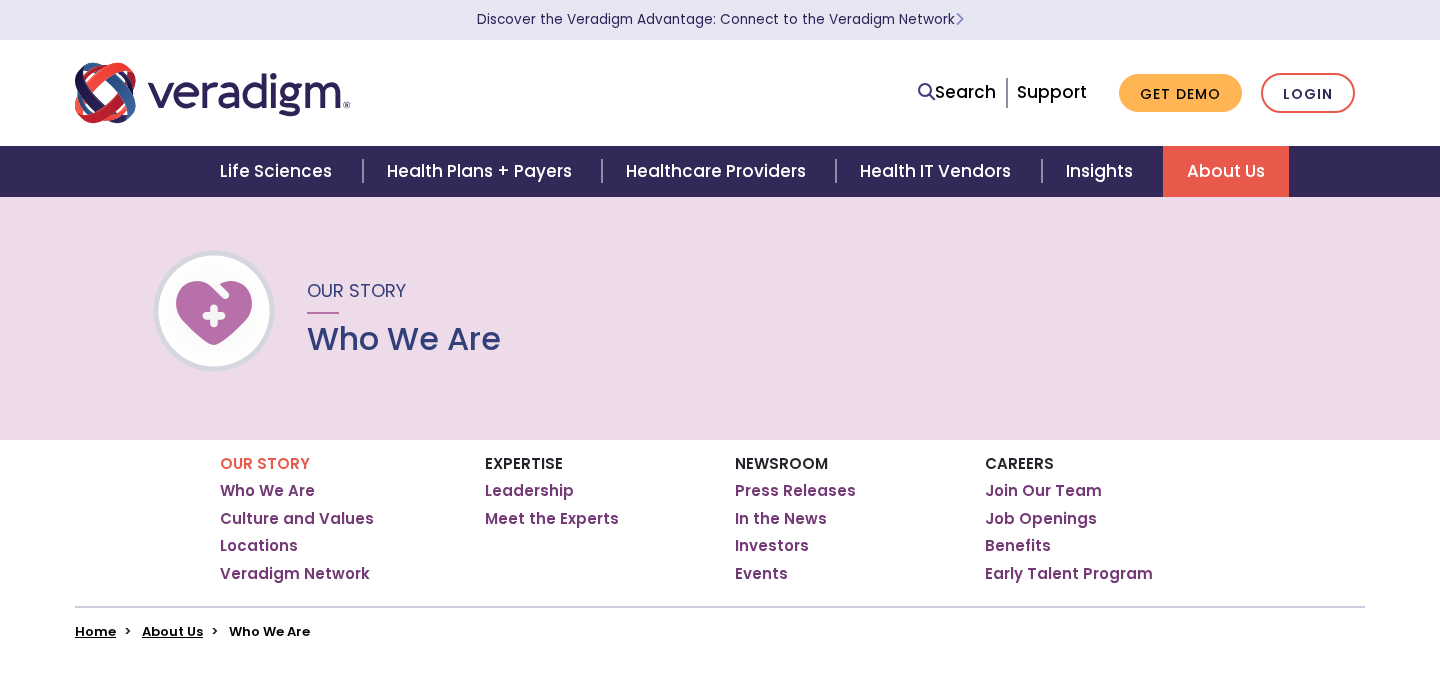 scroll, scrollTop: 0, scrollLeft: 0, axis: both 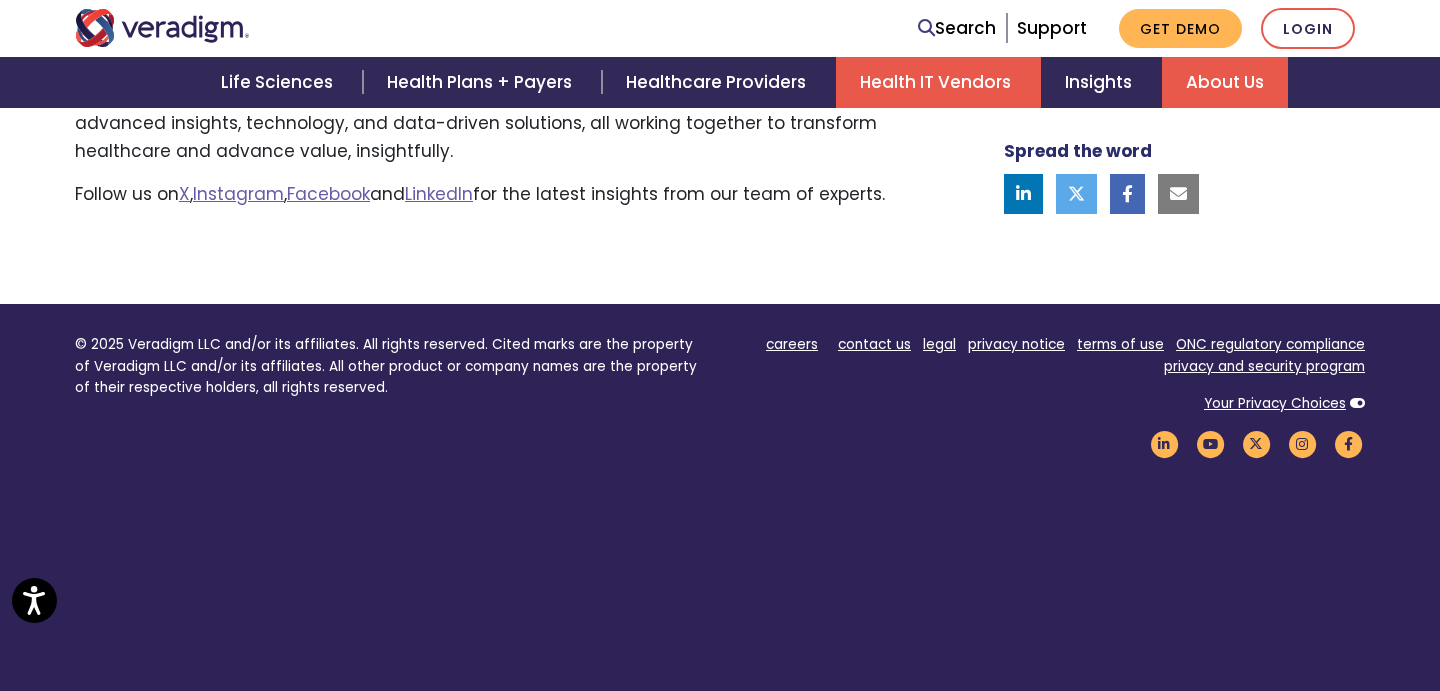 click on "Health IT Vendors" at bounding box center (938, 82) 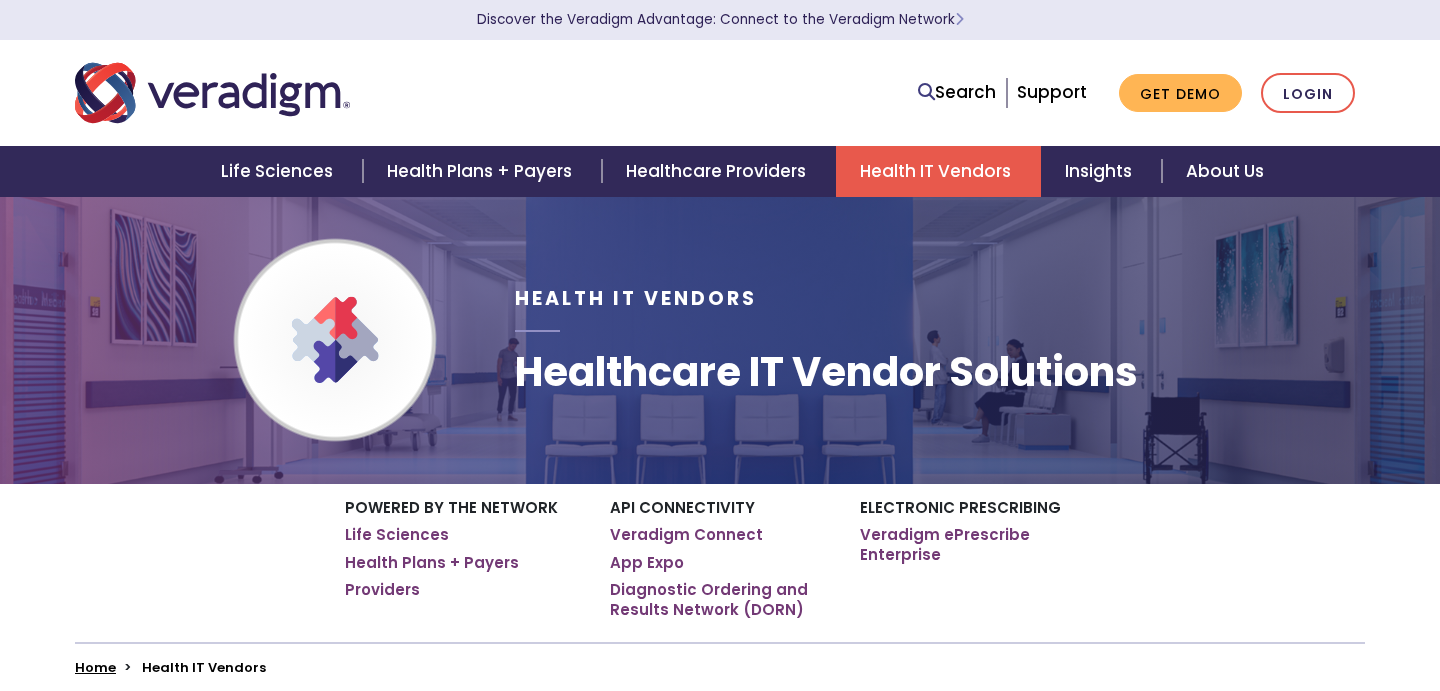scroll, scrollTop: 11, scrollLeft: 0, axis: vertical 